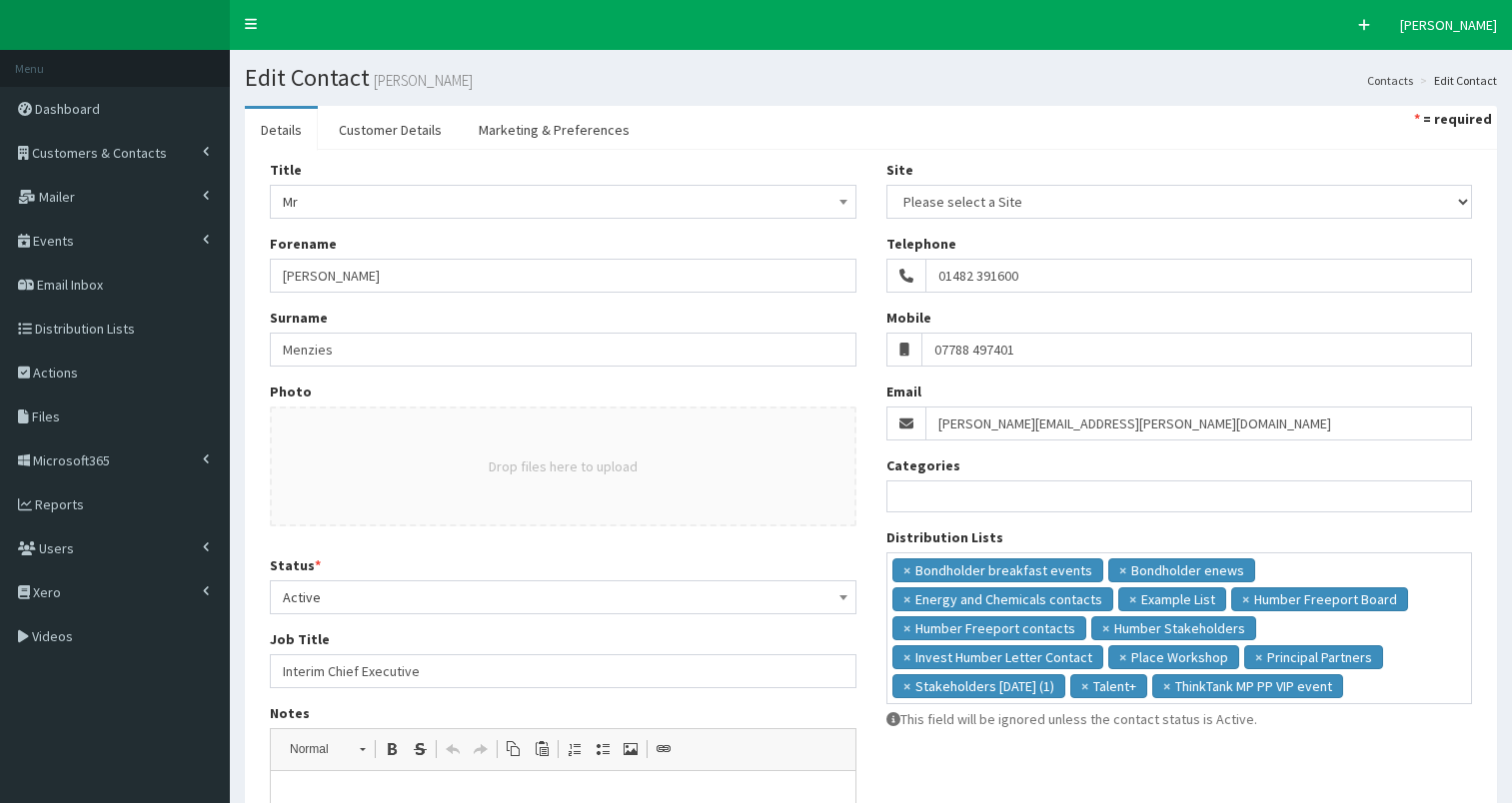 select 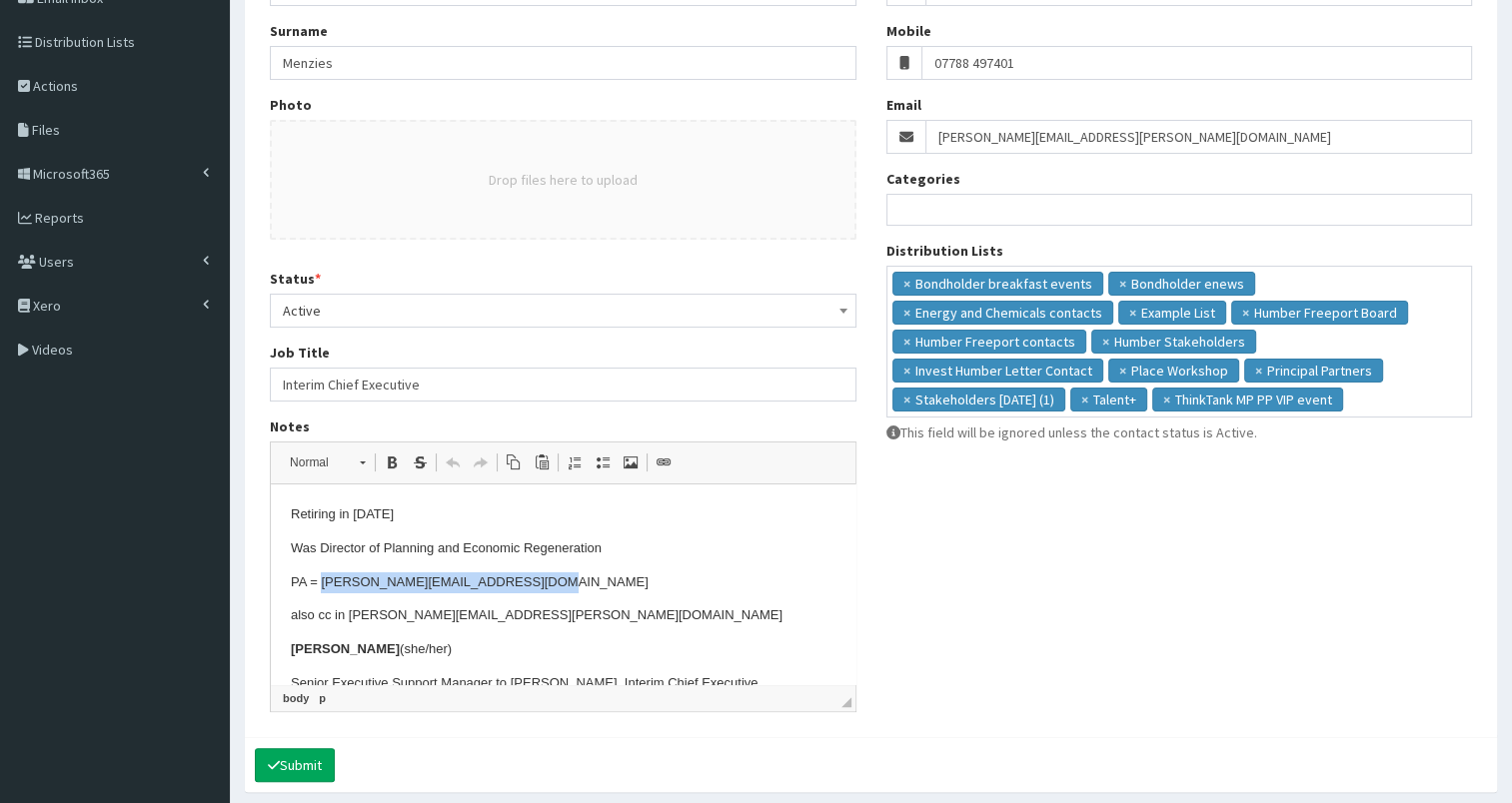 scroll, scrollTop: 0, scrollLeft: 0, axis: both 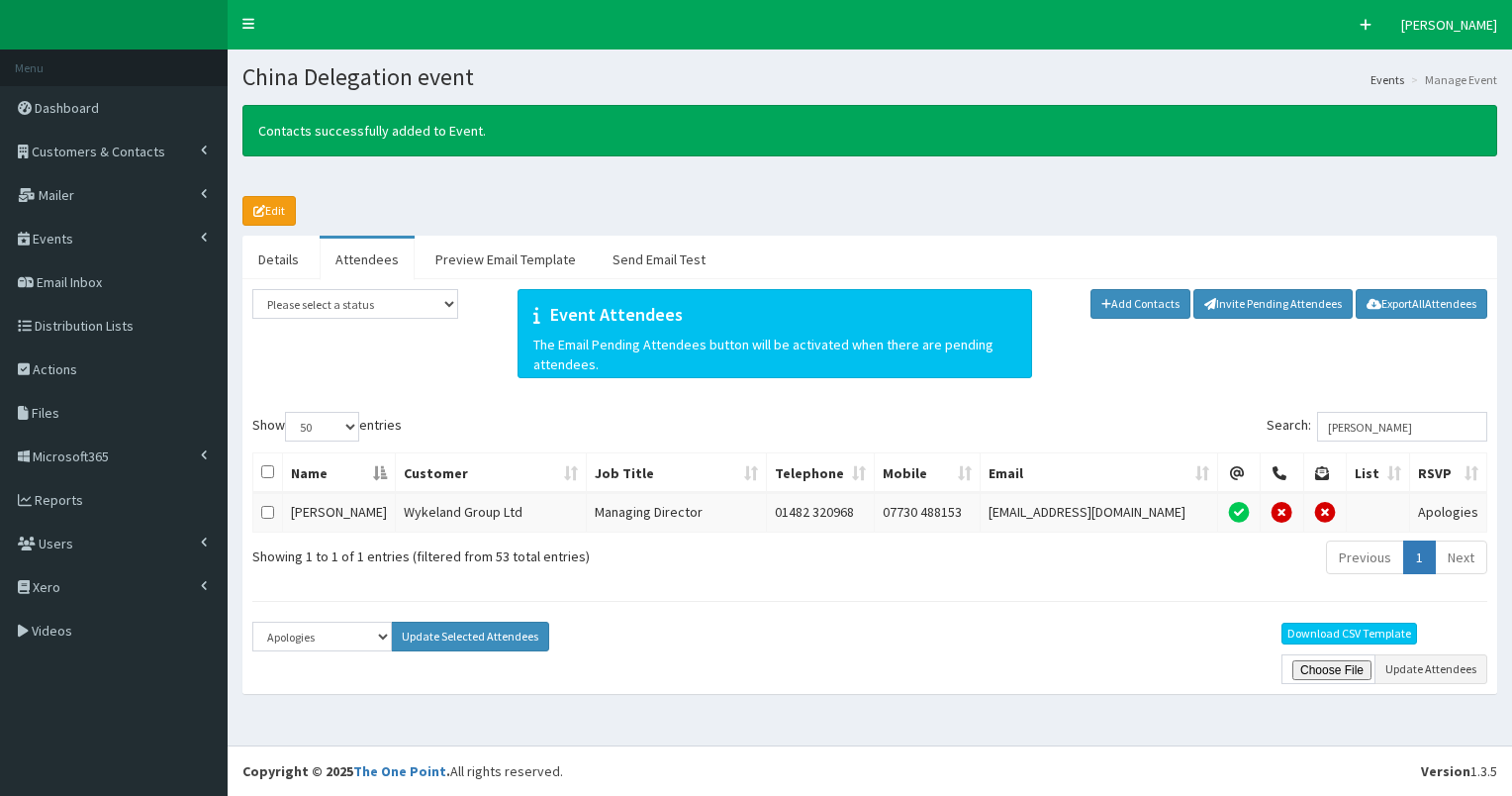 select on "50" 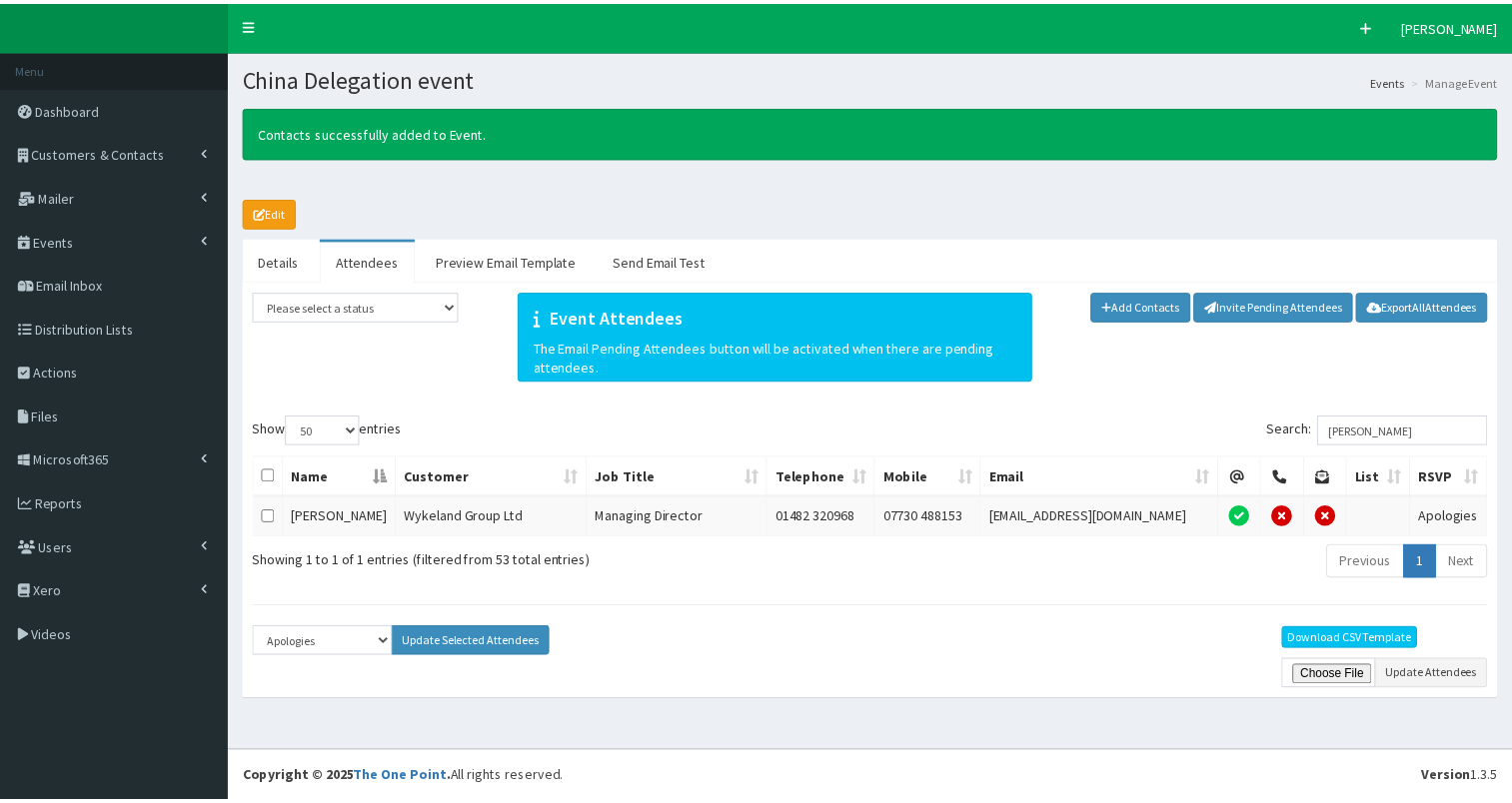 scroll, scrollTop: 0, scrollLeft: 0, axis: both 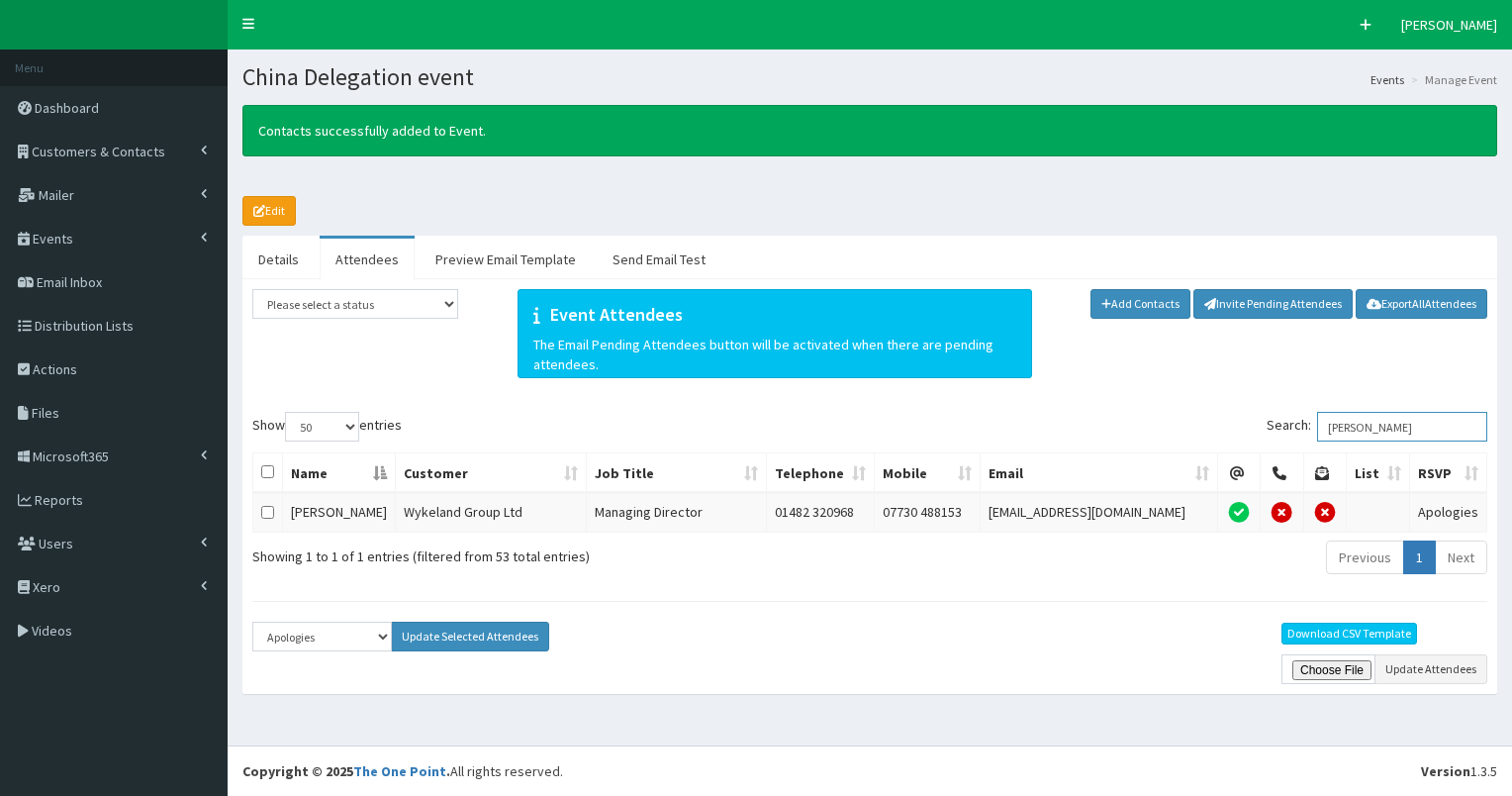 drag, startPoint x: 1341, startPoint y: 423, endPoint x: 1402, endPoint y: 414, distance: 61.66036 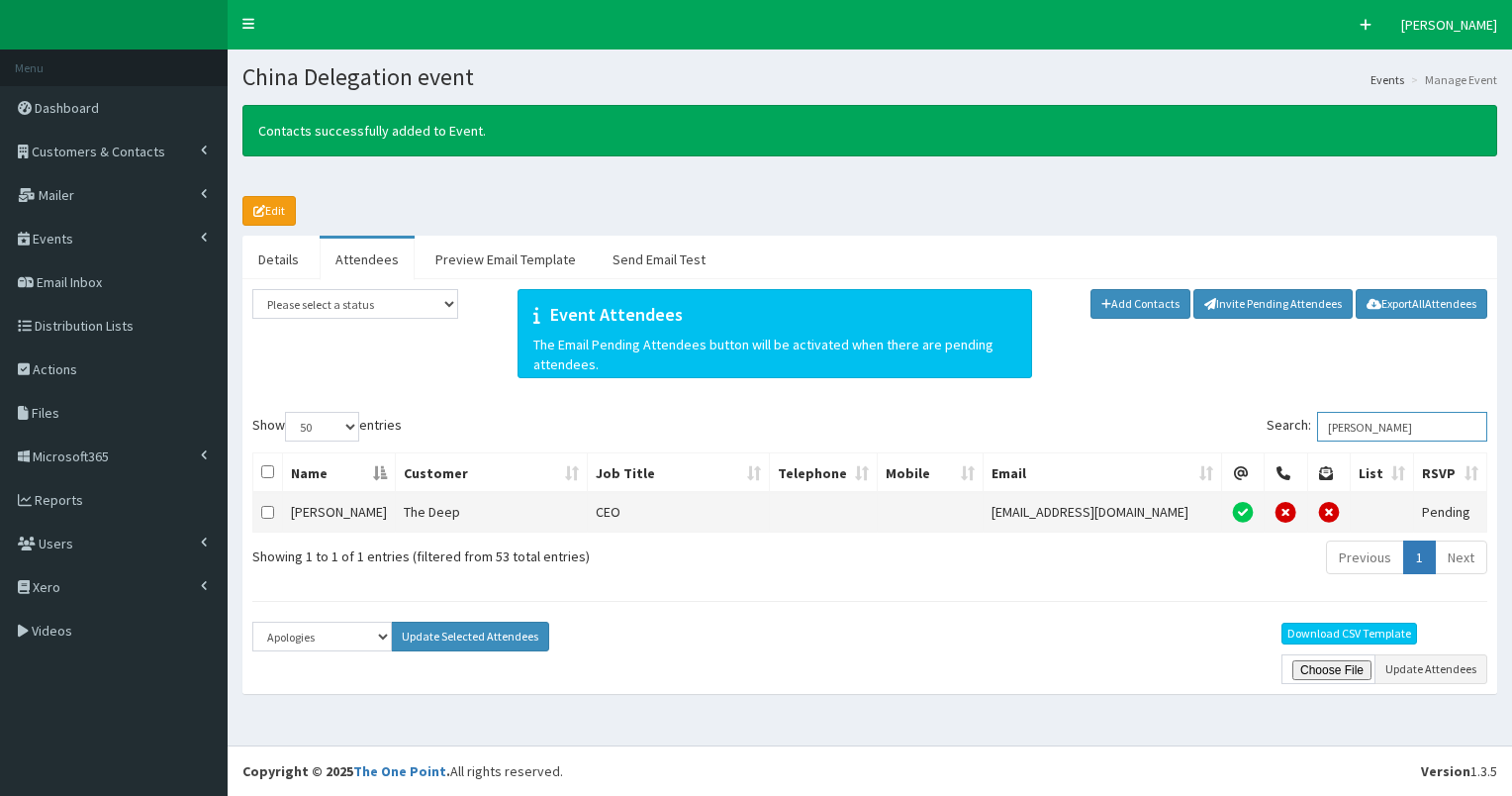 type on "katy" 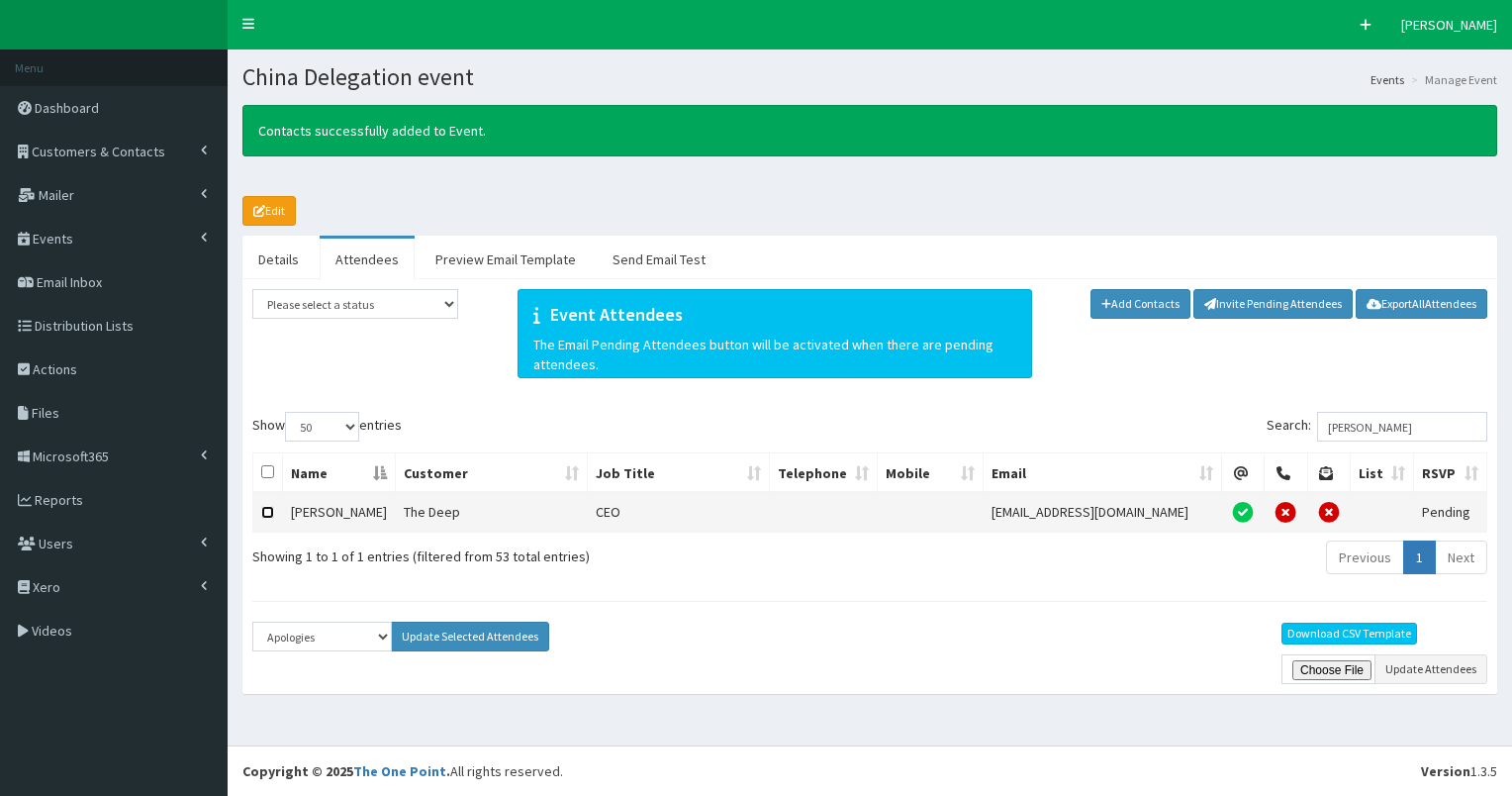 click at bounding box center [267, 512] 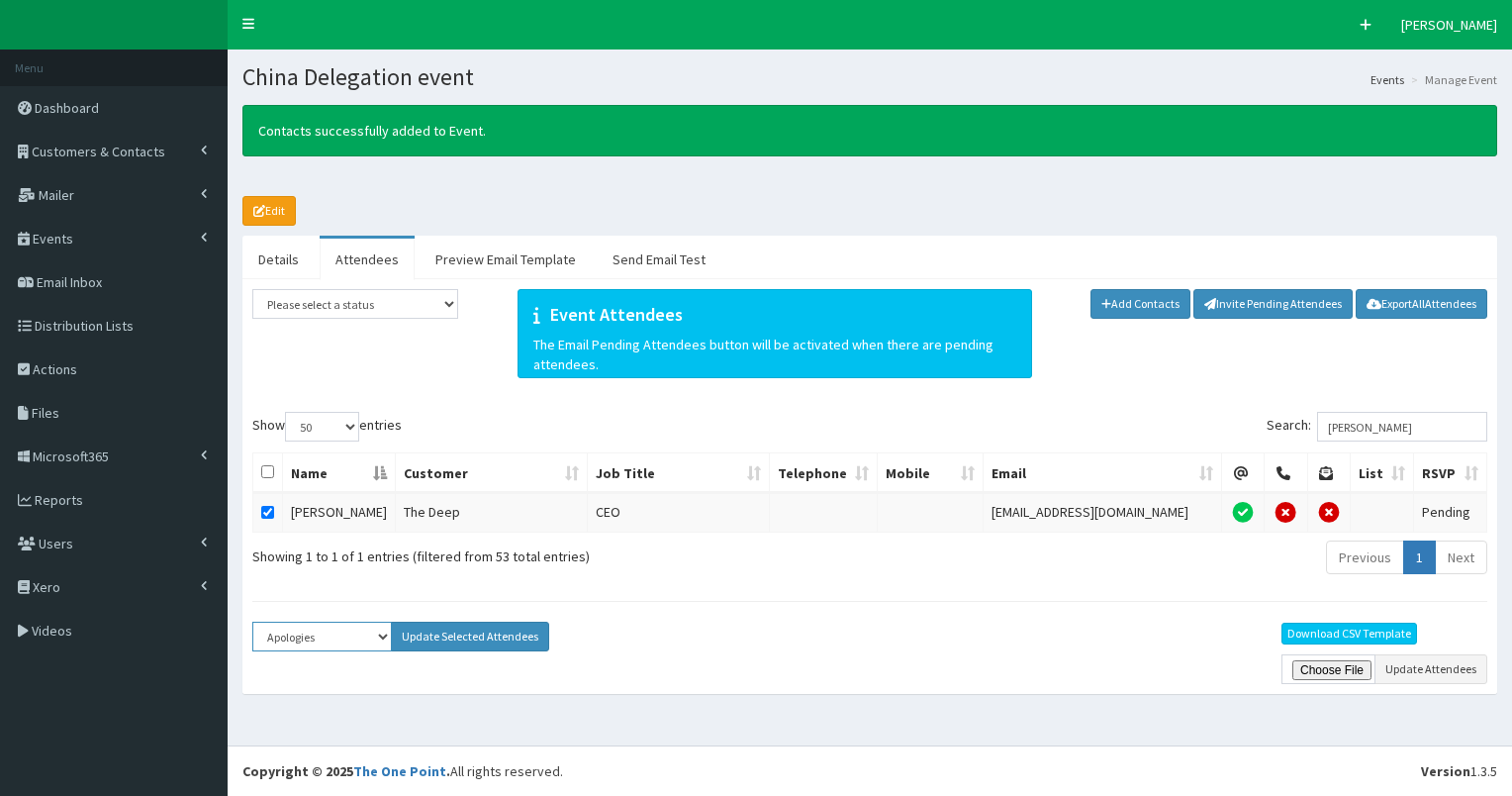 click on "Select Status
Apologies
Attended
Attending
Cancelled
Declined
Did Not Attend
Invited
Pending" at bounding box center [322, 637] 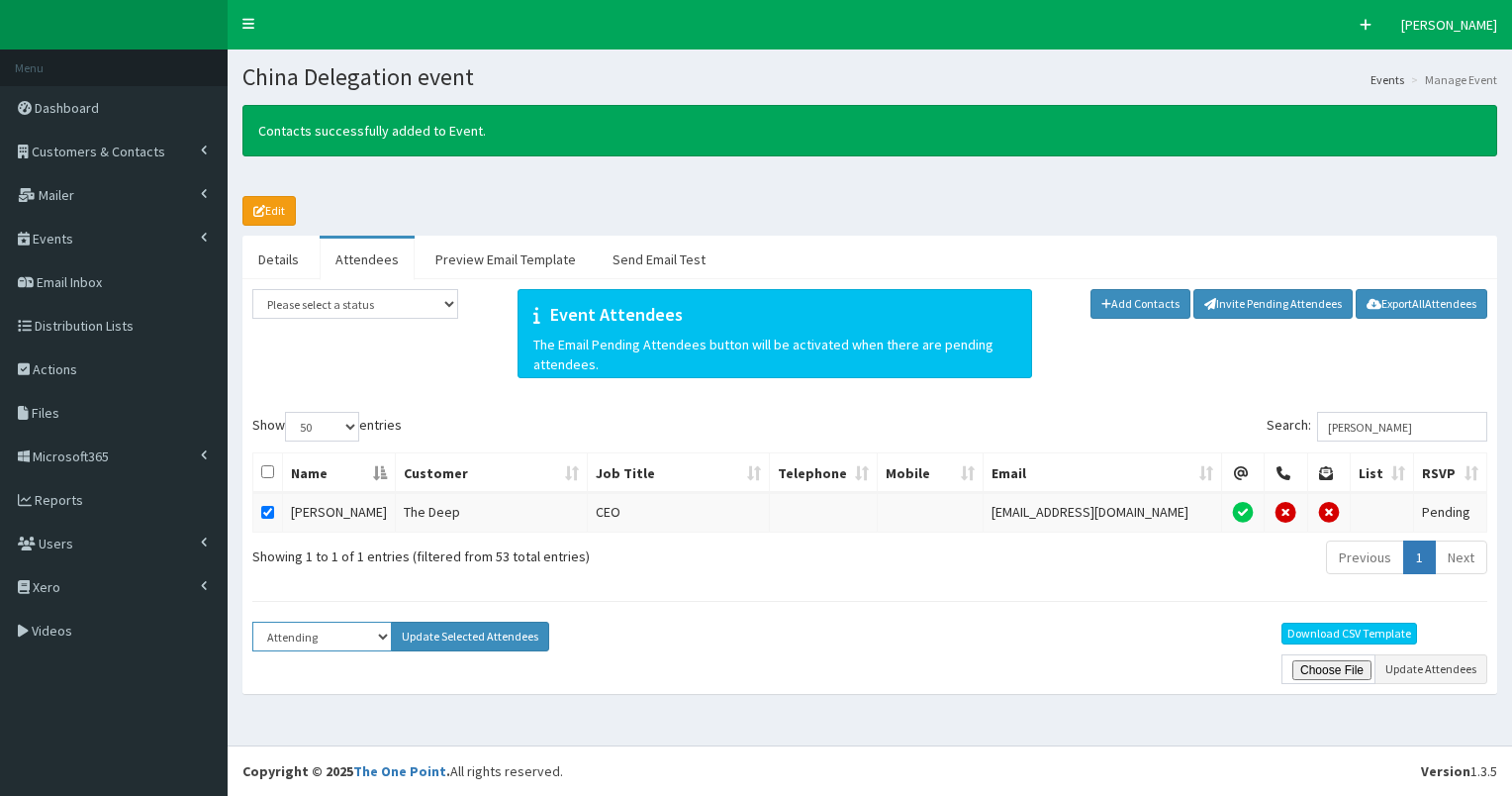 click on "Select Status
Apologies
Attended
Attending
Cancelled
Declined
Did Not Attend
Invited
Pending" at bounding box center [322, 637] 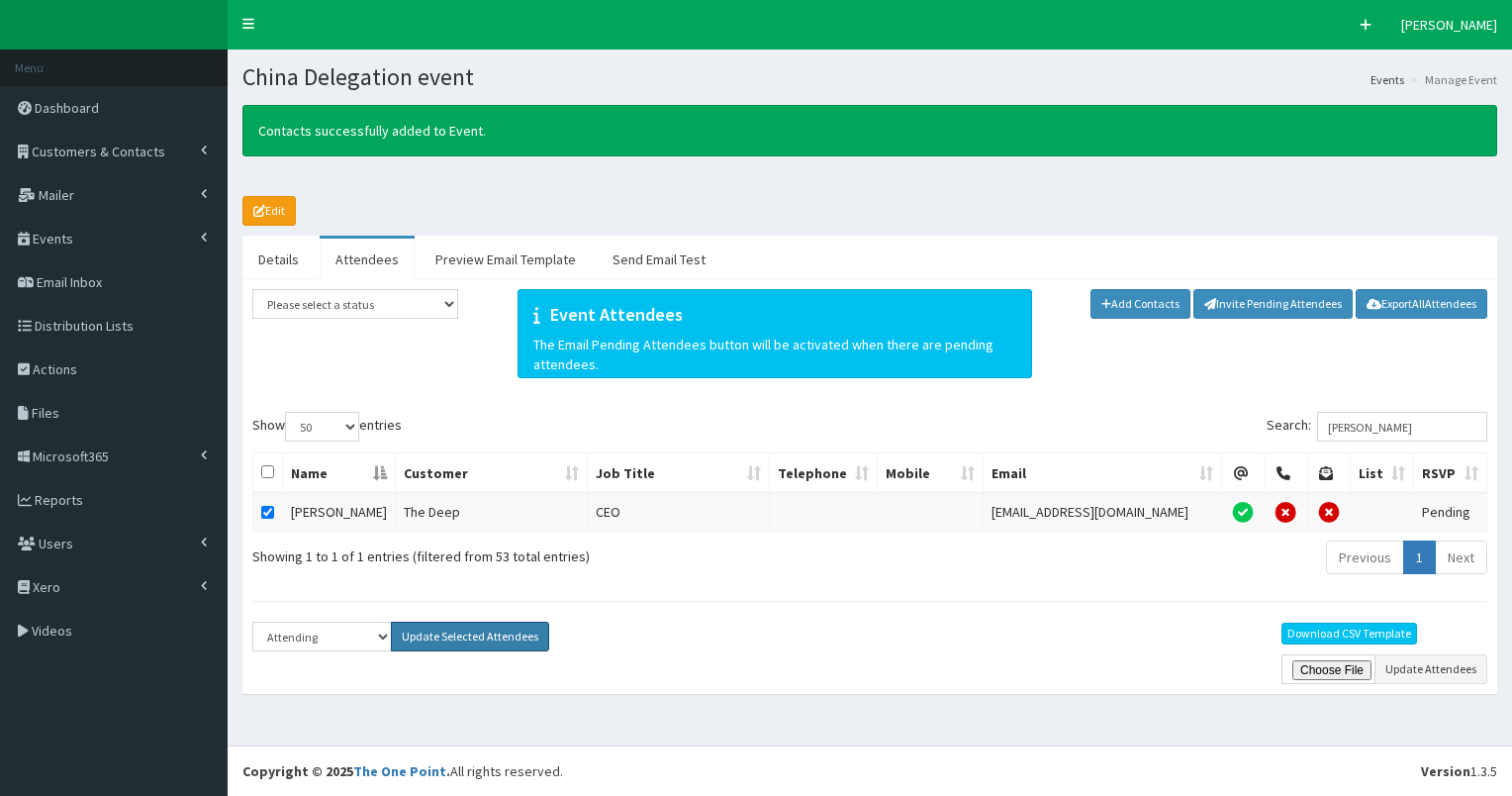 click on "Update Selected Attendees" at bounding box center (470, 637) 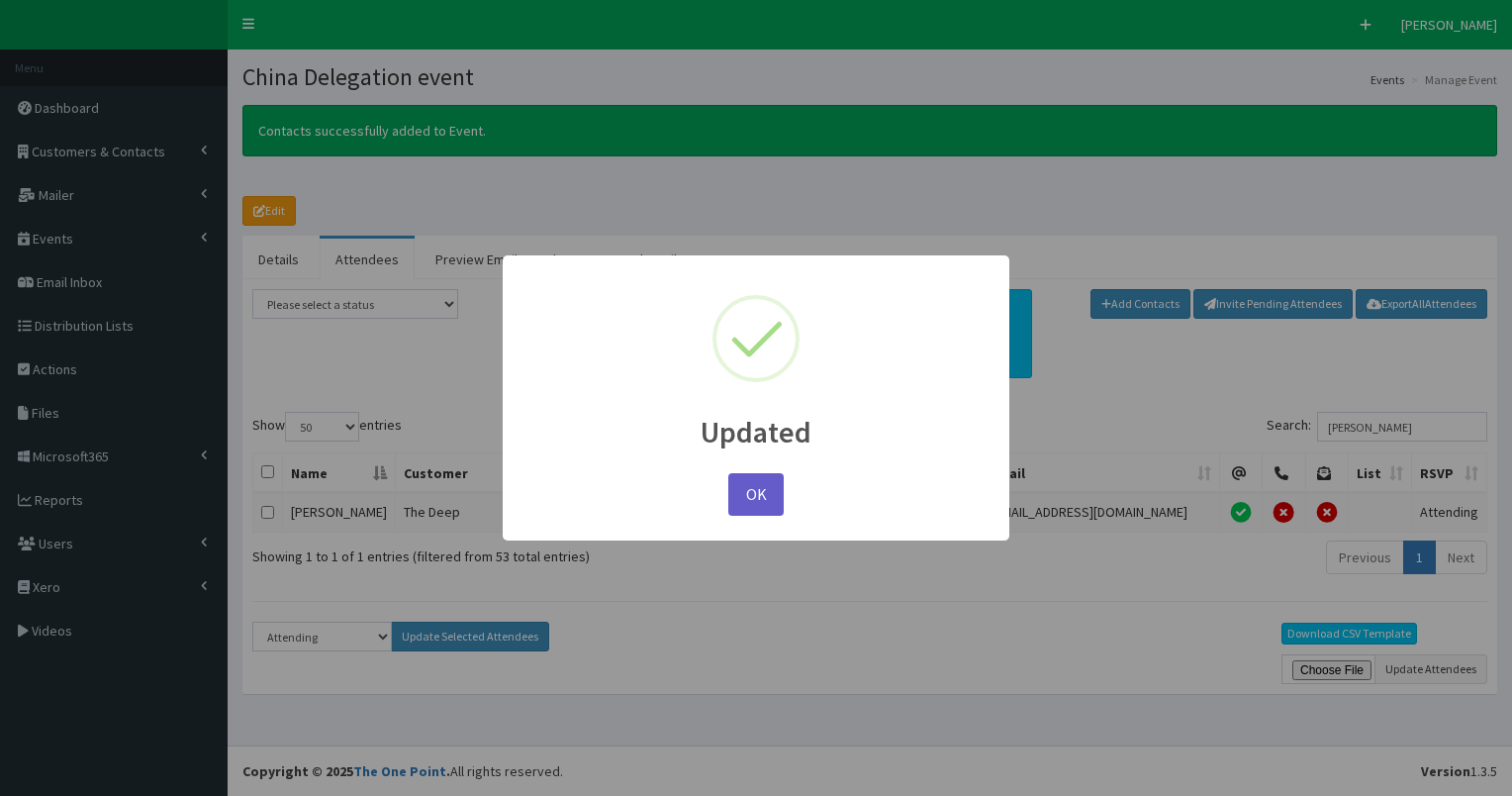 click on "OK" at bounding box center (756, 494) 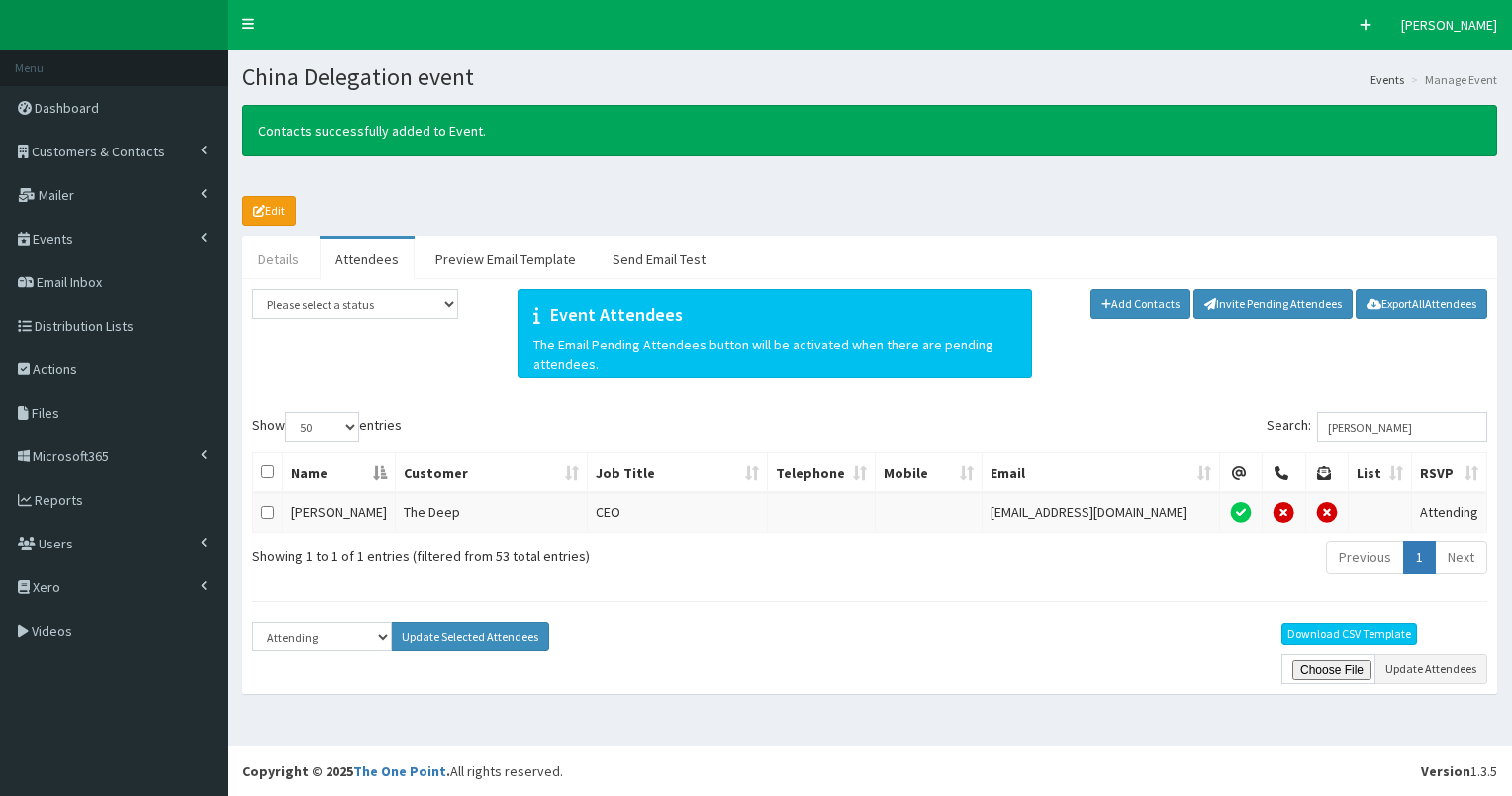click on "Details" at bounding box center [278, 259] 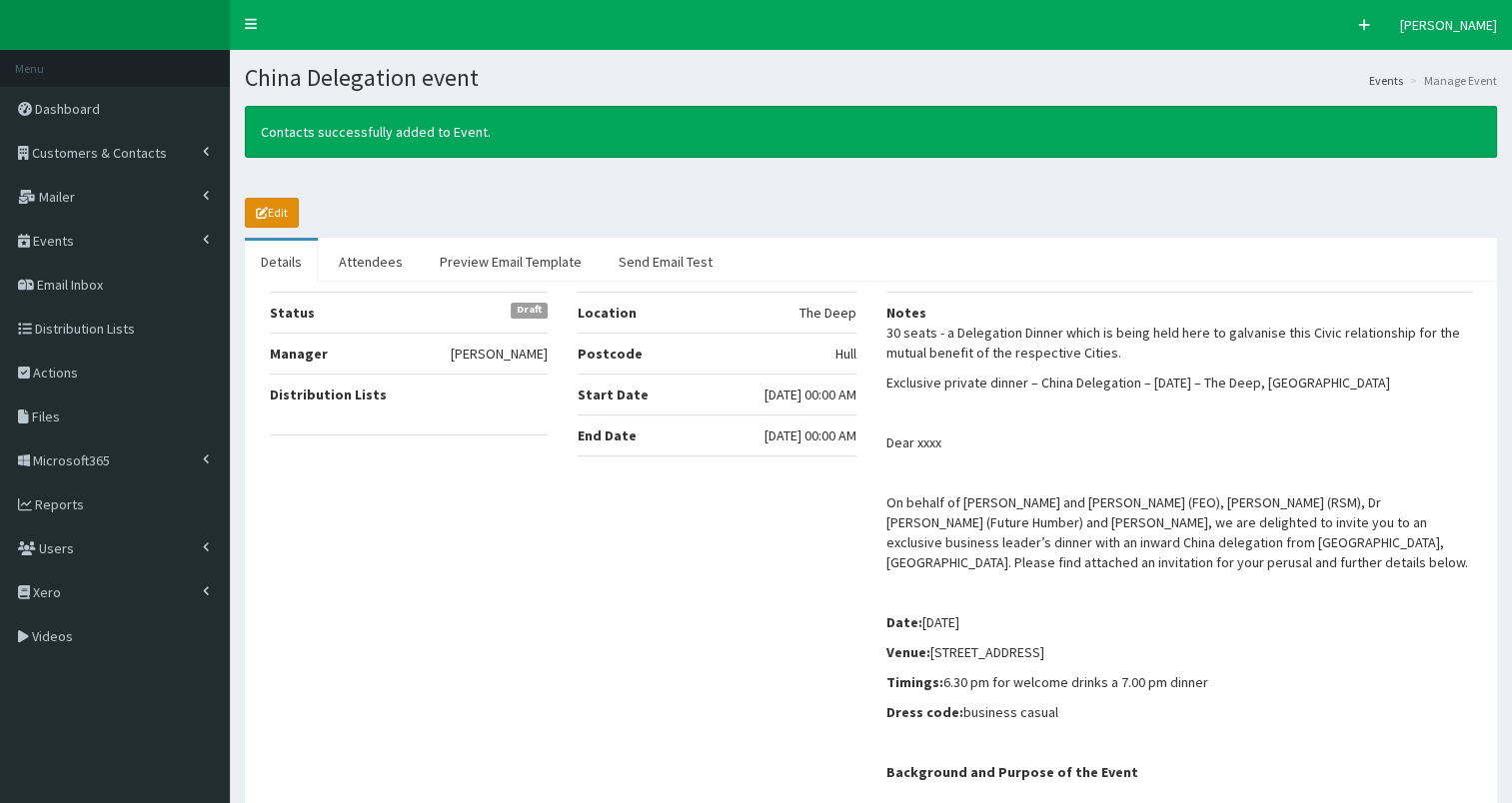 click on "Edit" at bounding box center (272, 213) 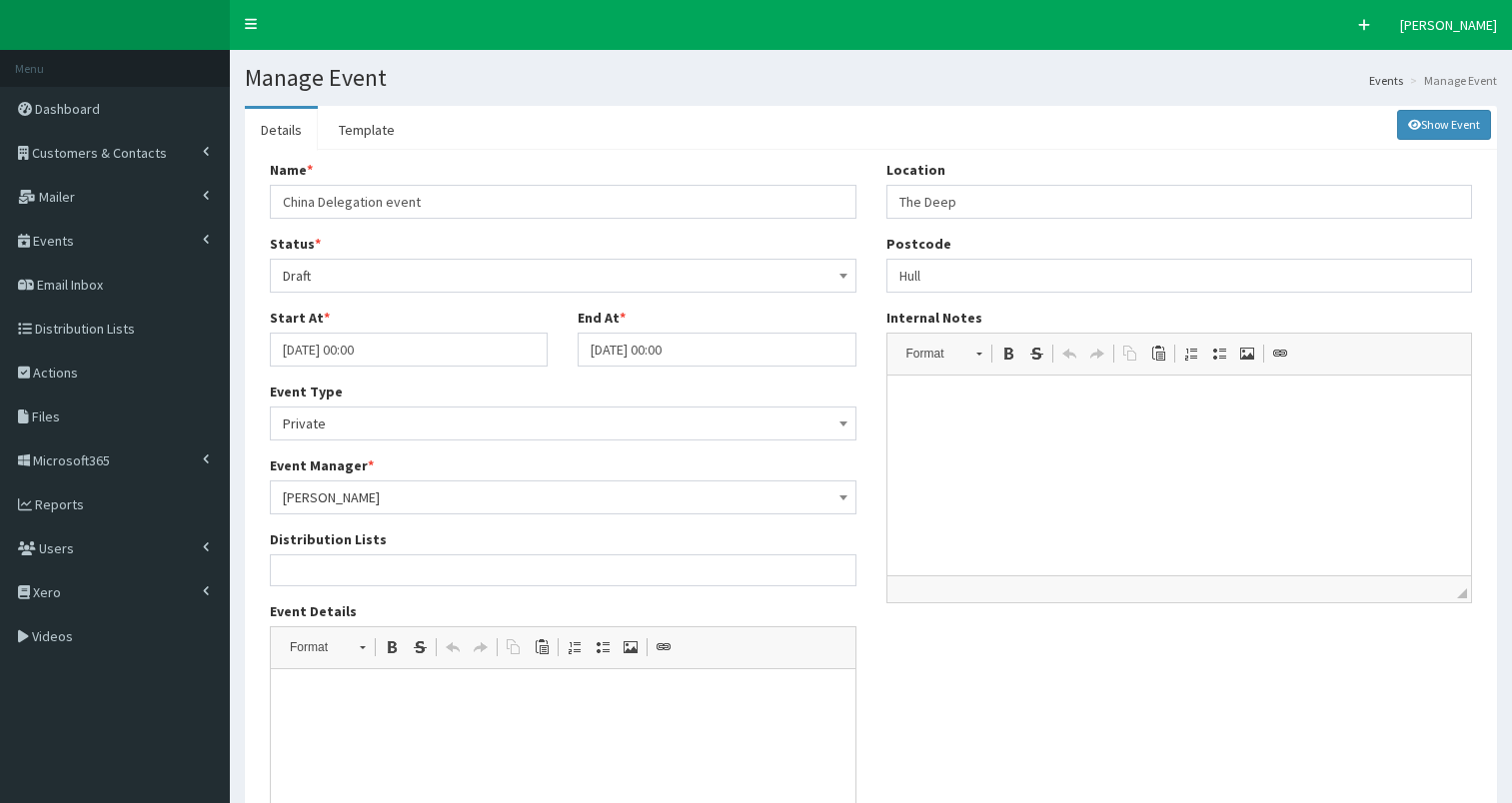 select 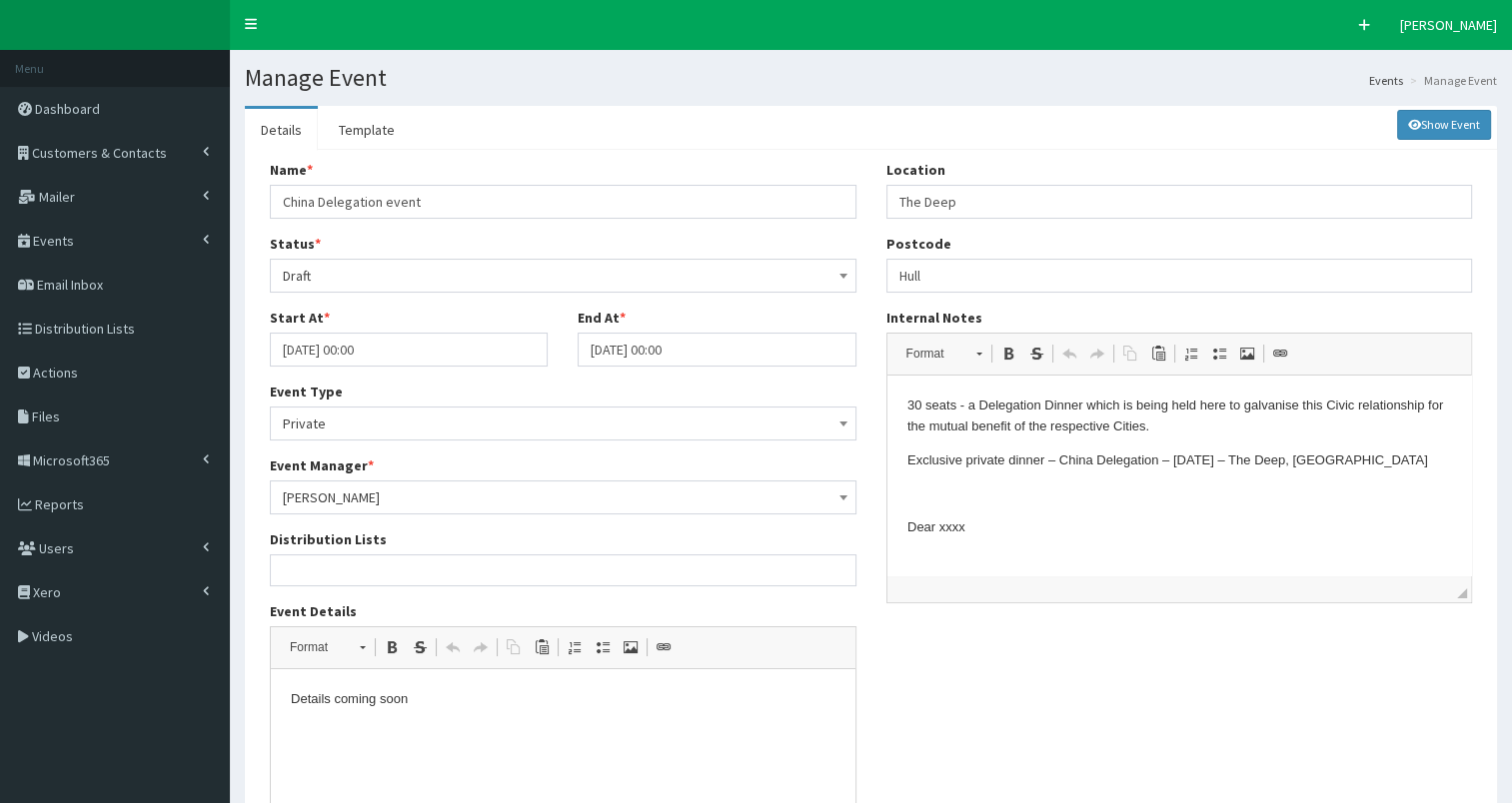 scroll, scrollTop: 0, scrollLeft: 0, axis: both 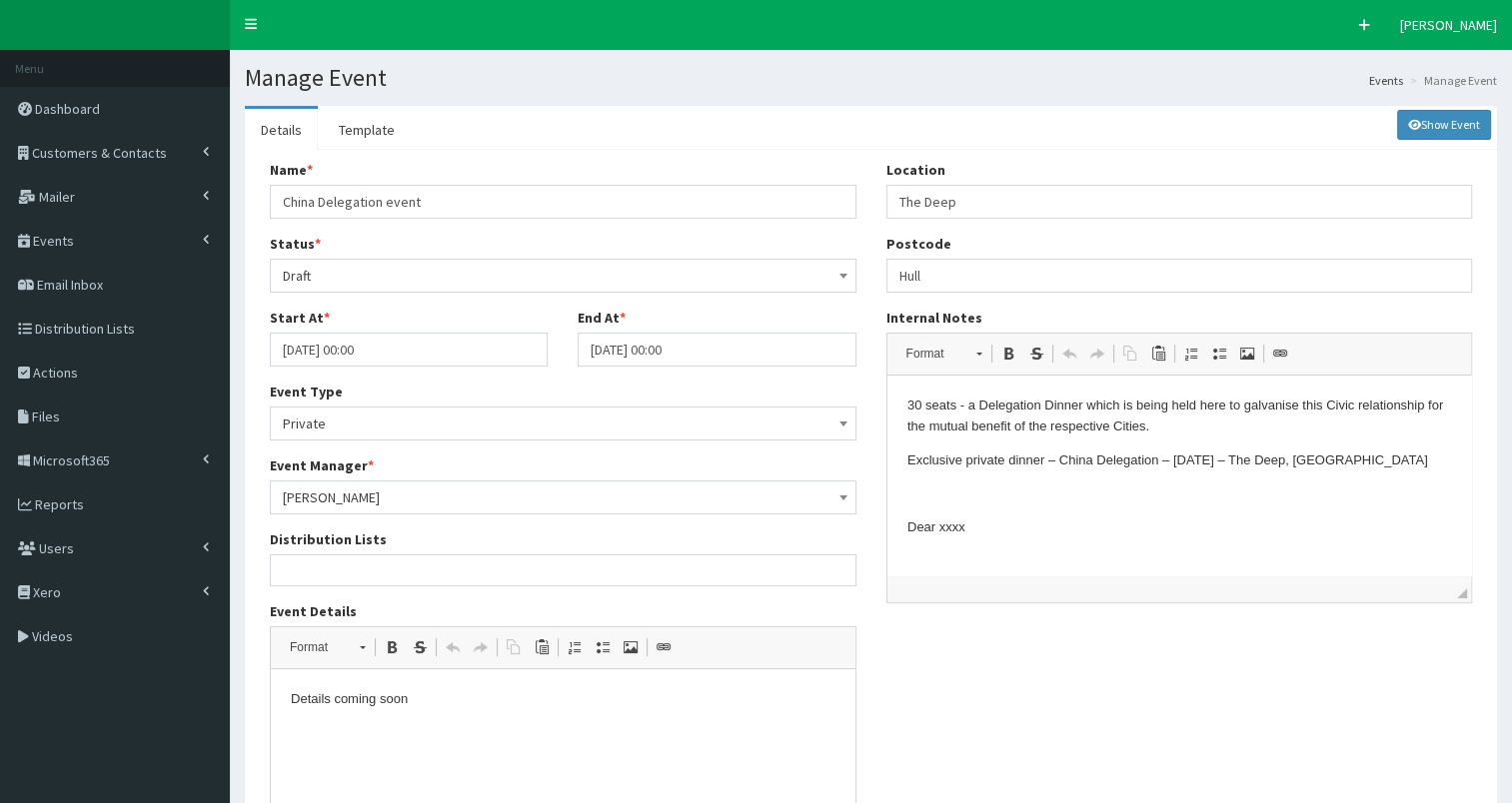 click on "30 seats - a Delegation Dinner which is being held here to galvanise this Civic relationship for the mutual benefit of the respective Cities. Exclusive private dinner – China Delegation – [DATE] – The Deep, Hull Dear xxxx On behalf of [PERSON_NAME] and [PERSON_NAME] (FEO), [PERSON_NAME] (RSM), Dr [PERSON_NAME] (Future Humber) and [PERSON_NAME][MEDICAL_DATA], we are delighted to invite you to an exclusive business leader’s dinner with an inward [GEOGRAPHIC_DATA] delegation from [GEOGRAPHIC_DATA], [GEOGRAPHIC_DATA]. Please find attached an invitation for your perusal and further details below. Date:  [DATE] Venue:  [GEOGRAPHIC_DATA] Timings:  6.30 pm for welcome drinks a 7.00 pm dinner Dress code:  business casual Background and Purpose of the Event The Chinese Government has expressed a strong desire to deepen civic, educational, cultural, tourism, and economic ties between the two regions. There is particular interest in exploring avenues for both inward and outward investment. Warmest regards" at bounding box center [1178, 1052] 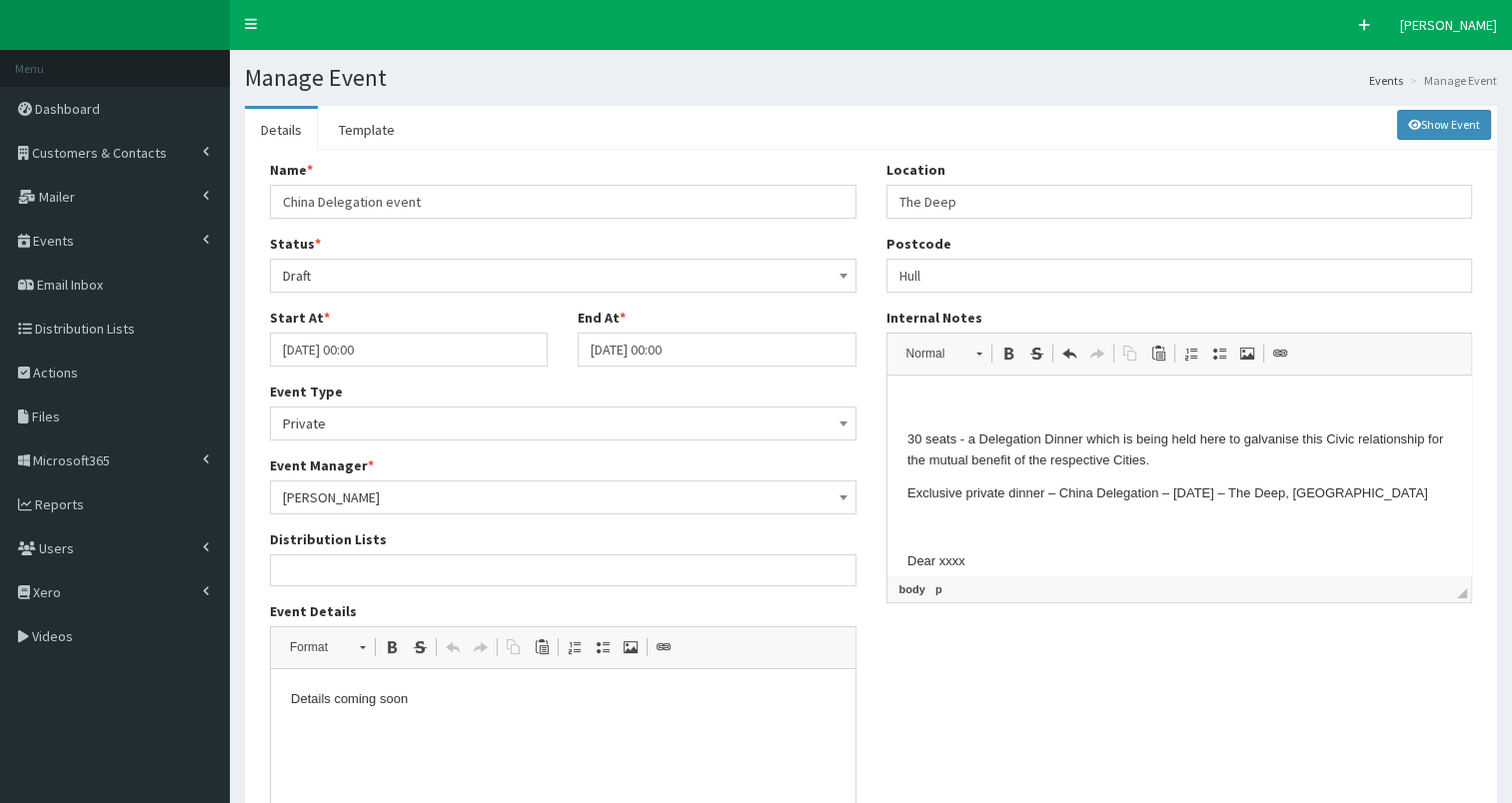 type 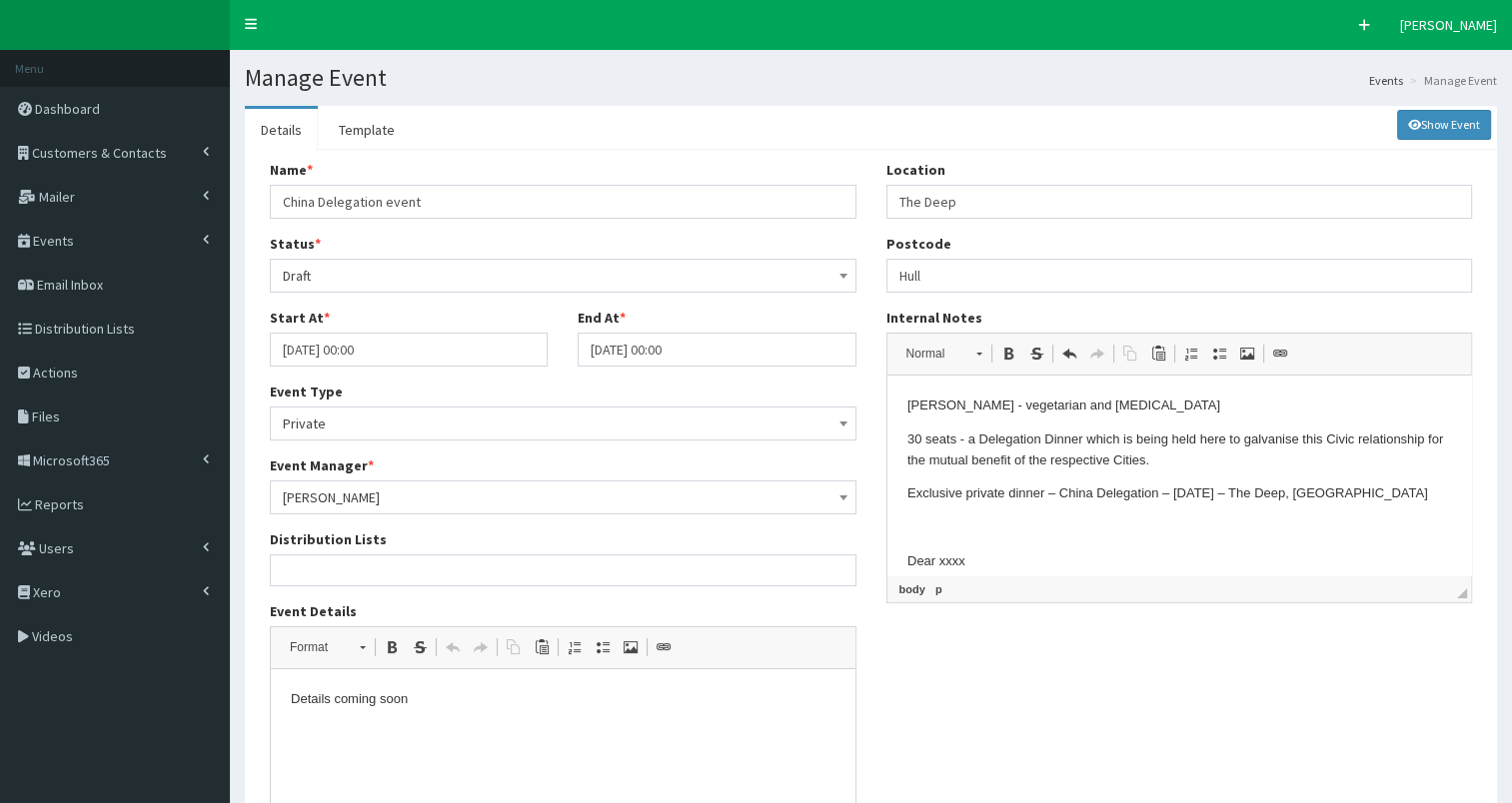 click on "Katy Duk - vegetarian and nut allergy" at bounding box center [1178, 405] 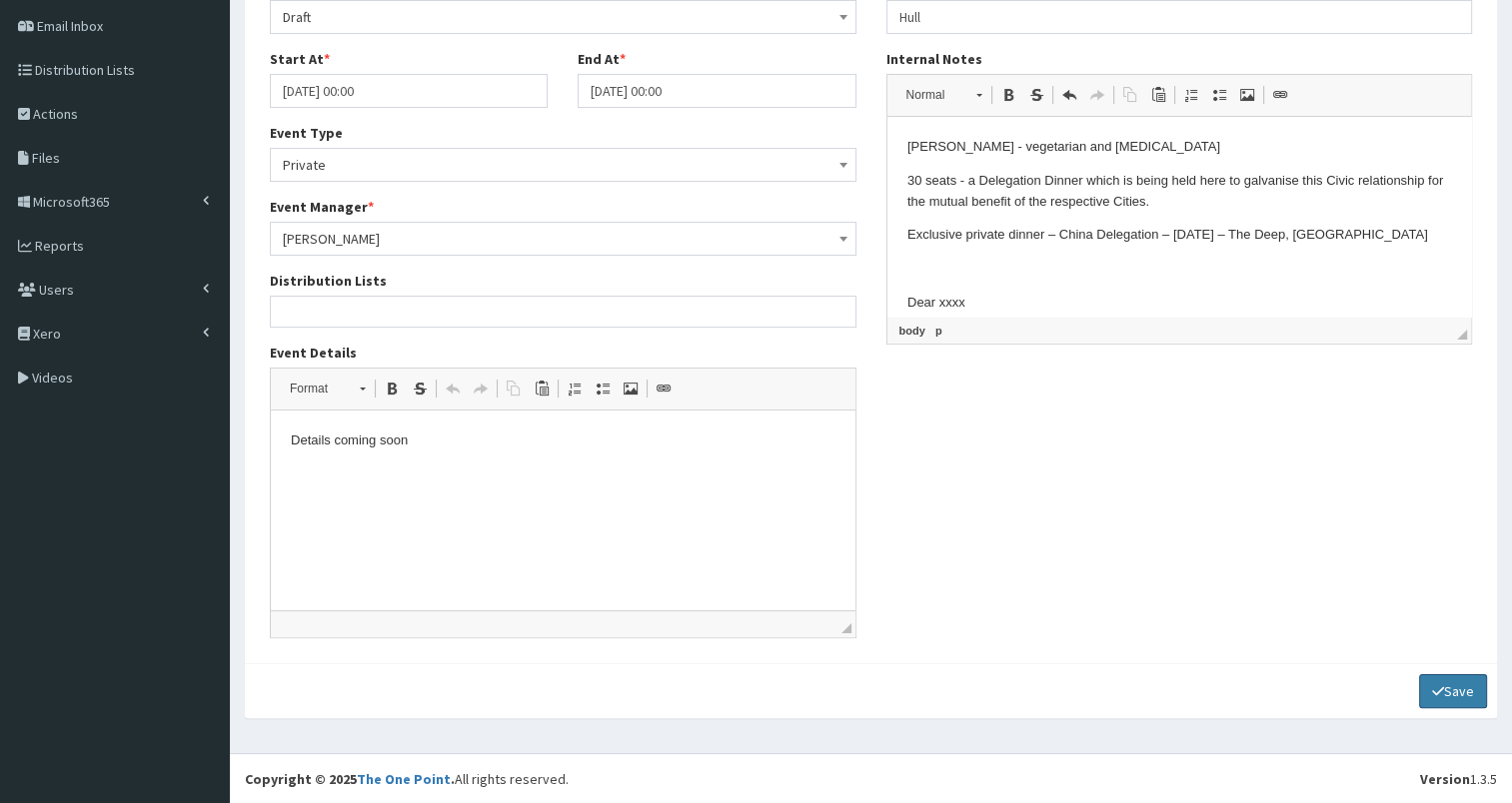 click on "Save" at bounding box center (1453, 691) 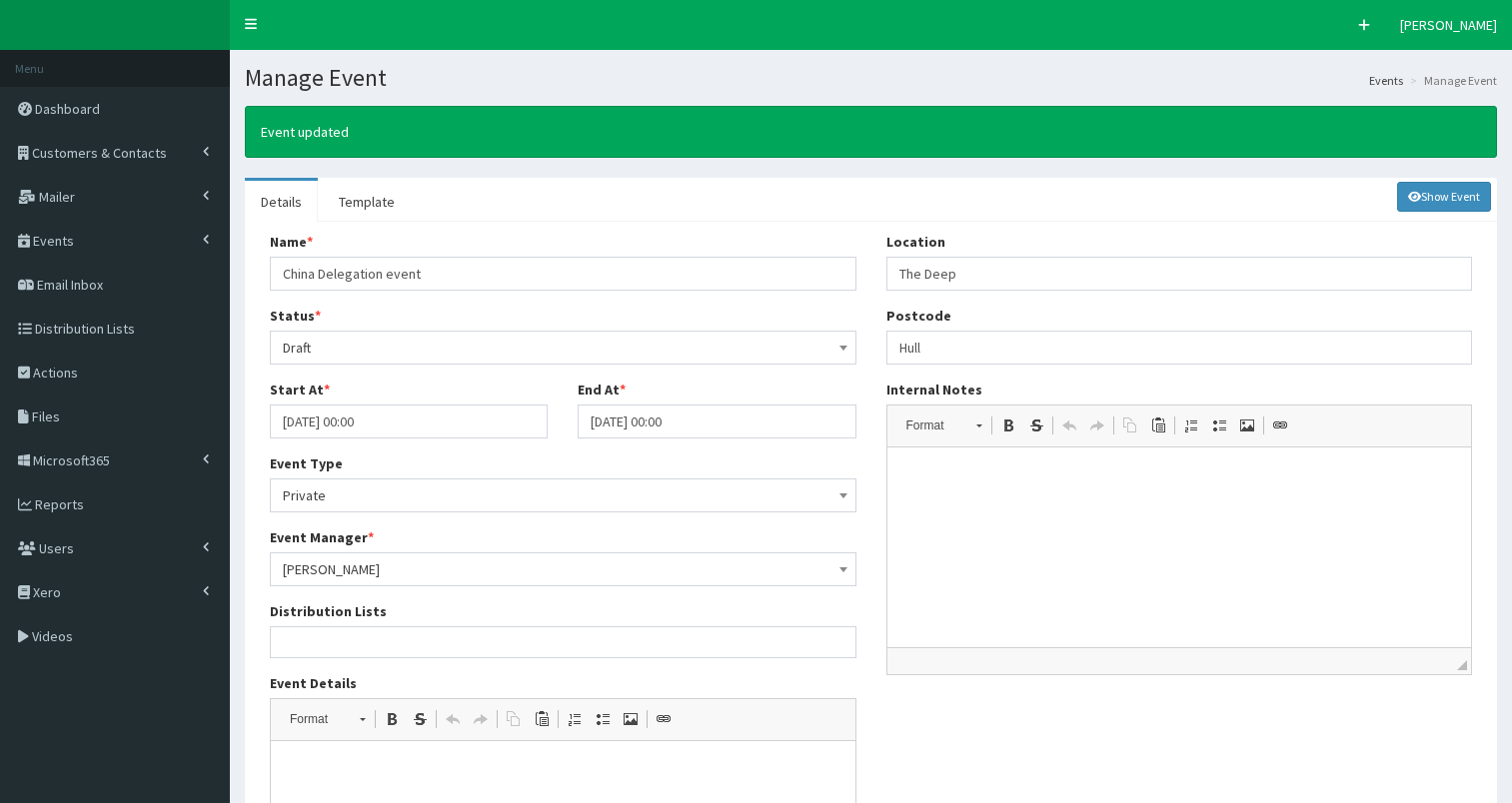 select 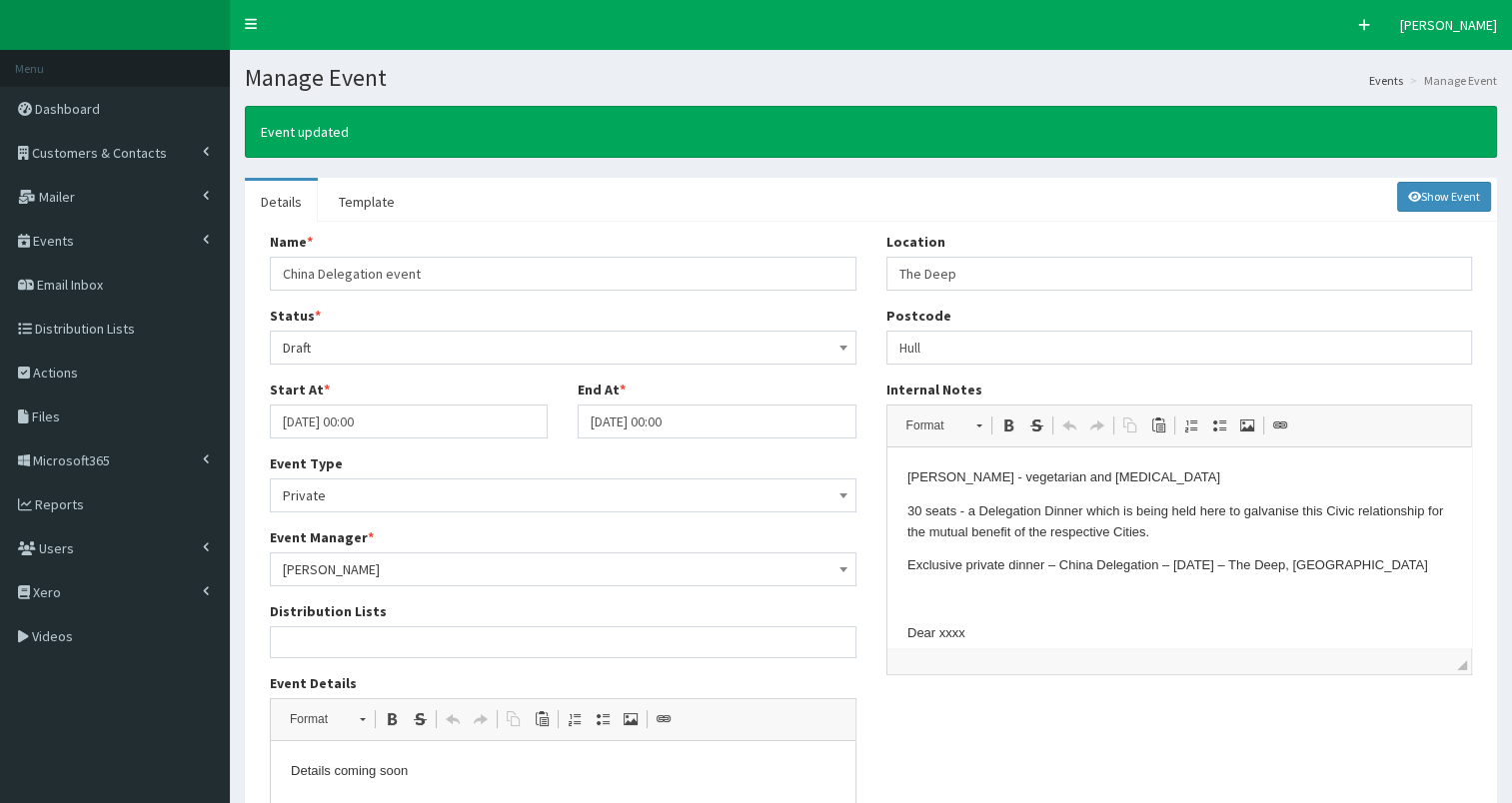 scroll, scrollTop: 0, scrollLeft: 0, axis: both 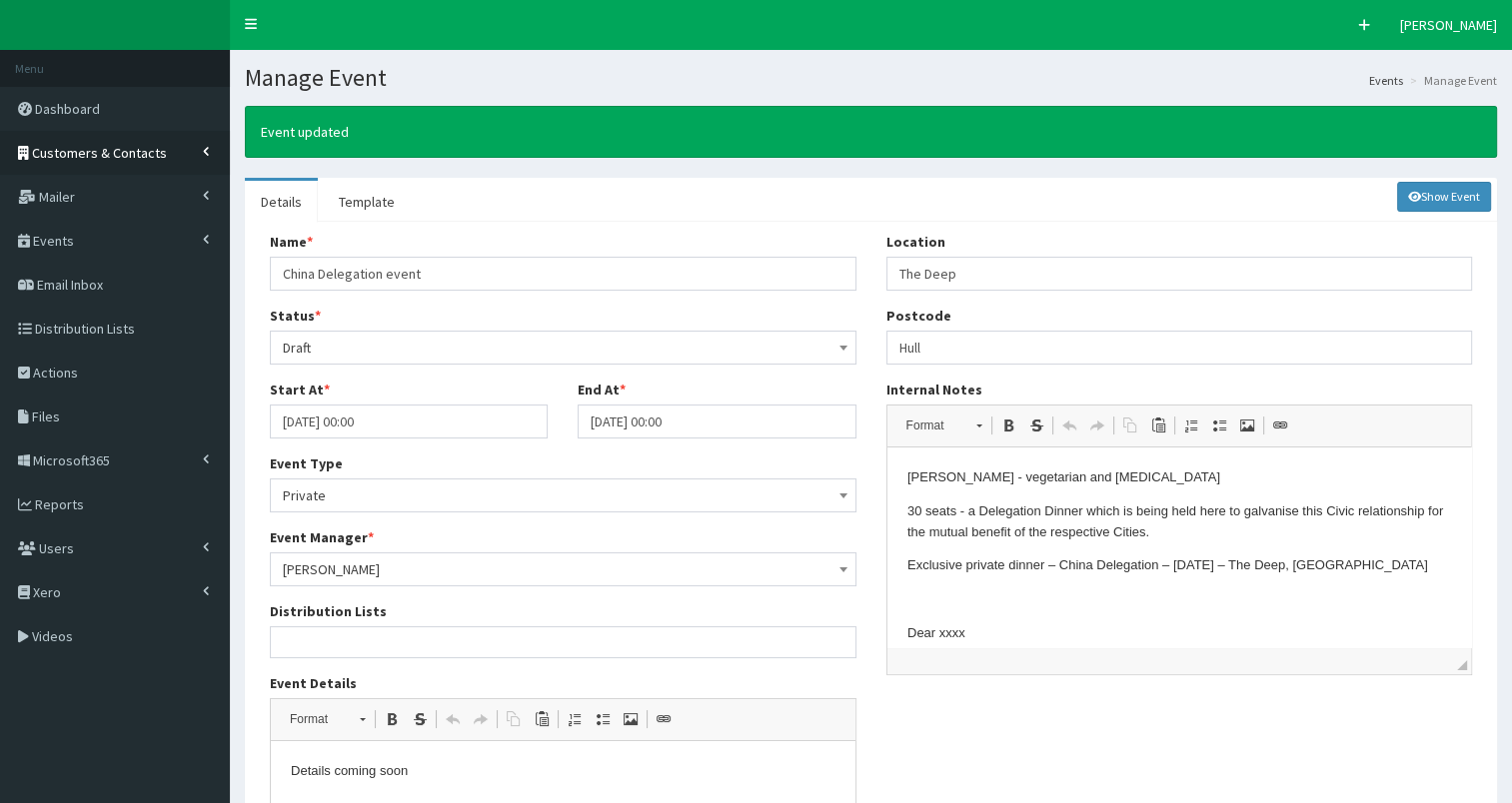 click on "Customers & Contacts" at bounding box center [99, 153] 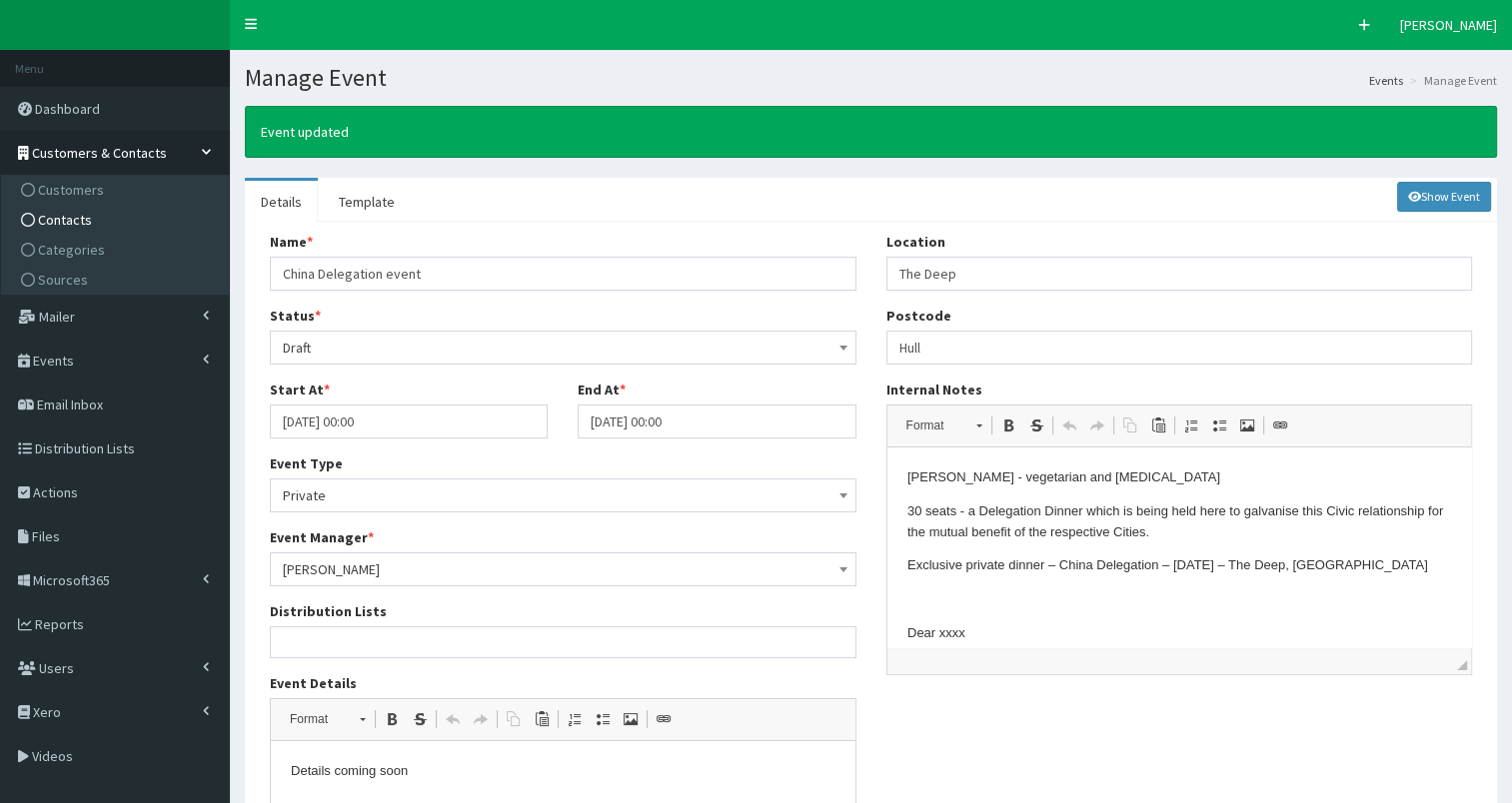 click on "Contacts" at bounding box center [117, 220] 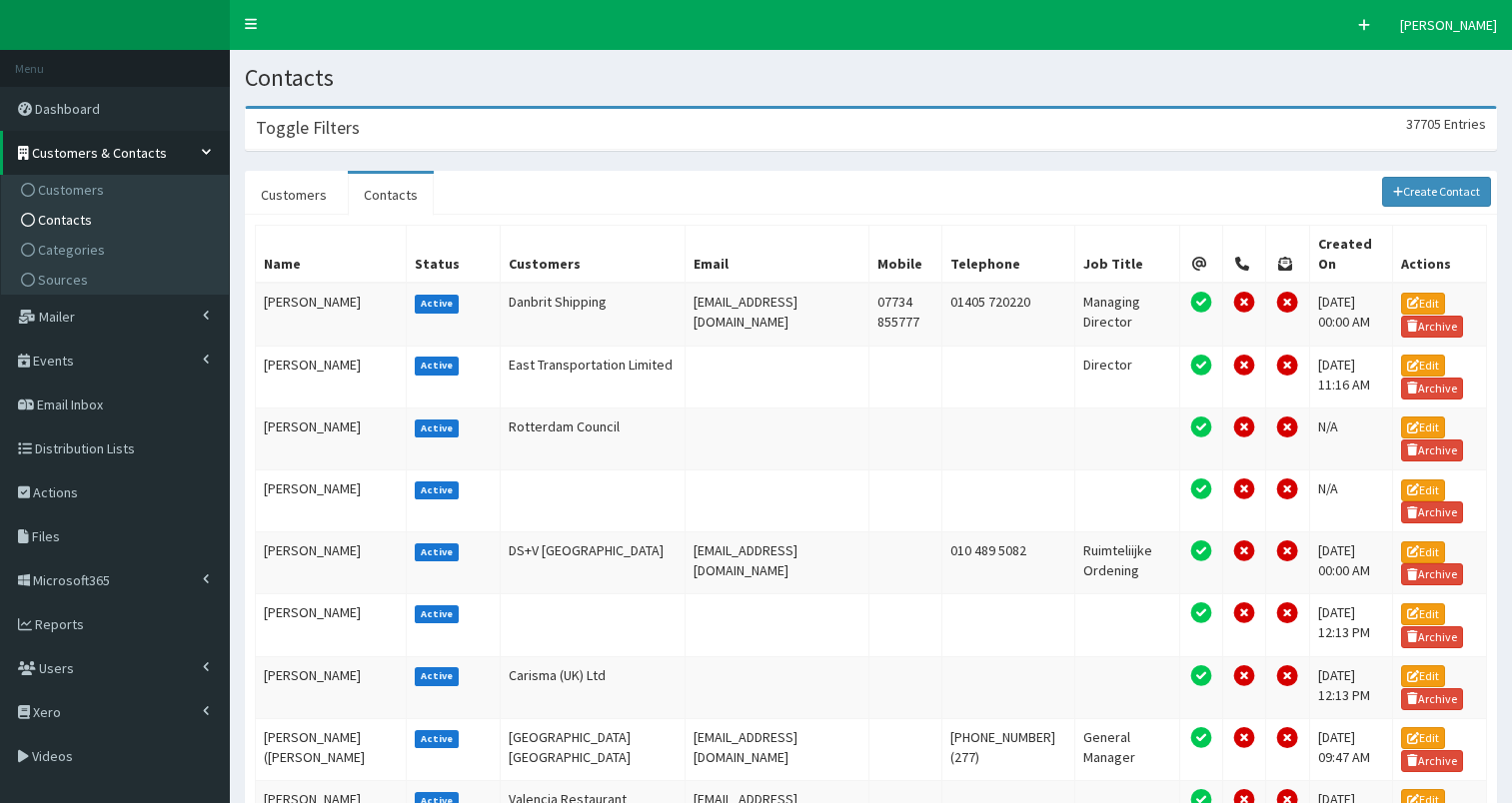 scroll, scrollTop: 0, scrollLeft: 0, axis: both 